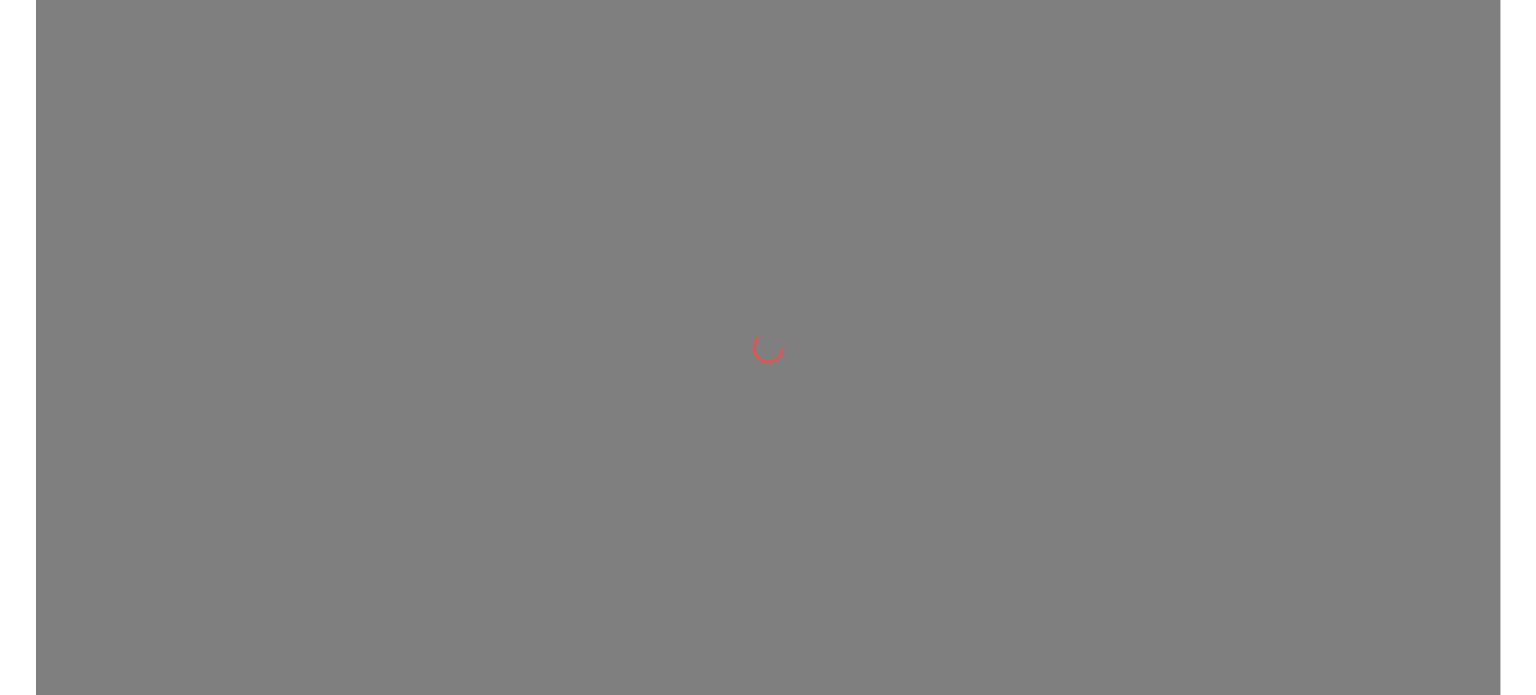scroll, scrollTop: 0, scrollLeft: 0, axis: both 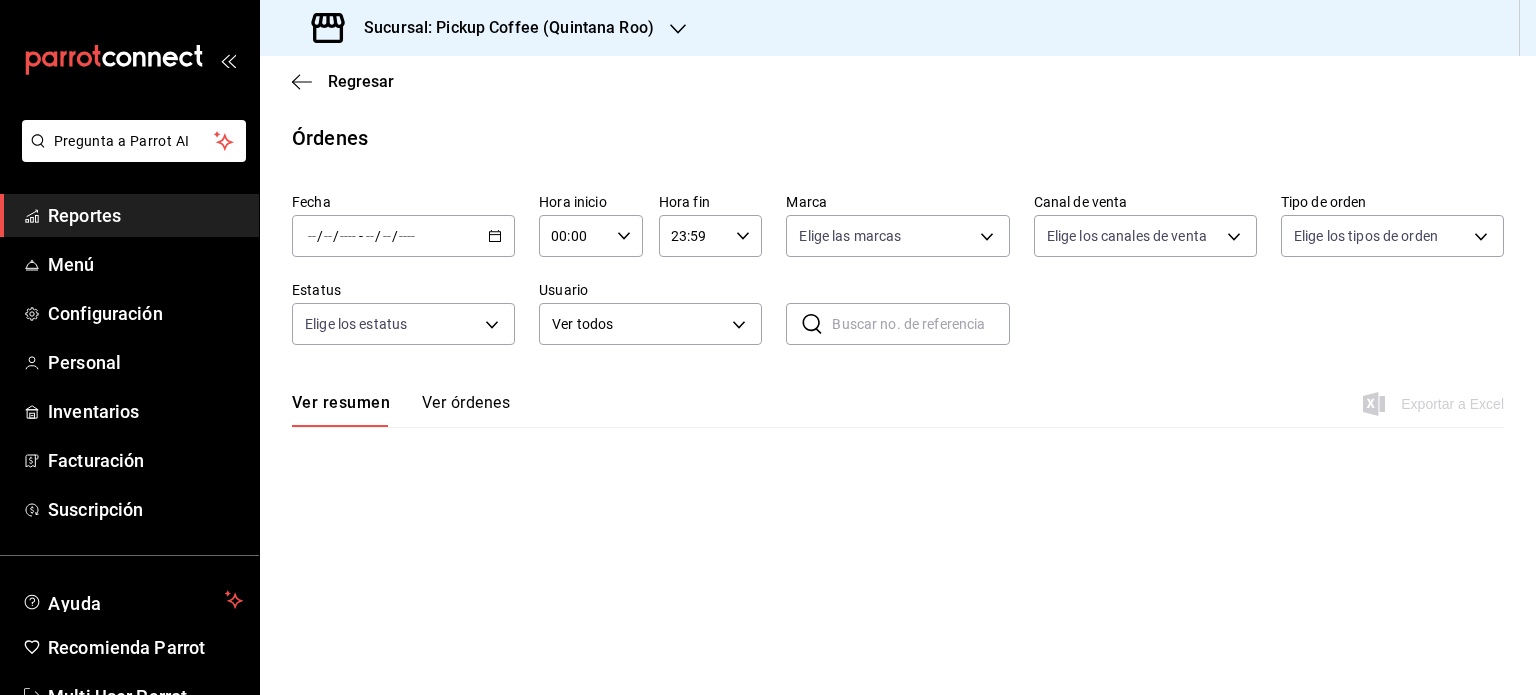 click on "Reportes" at bounding box center (145, 215) 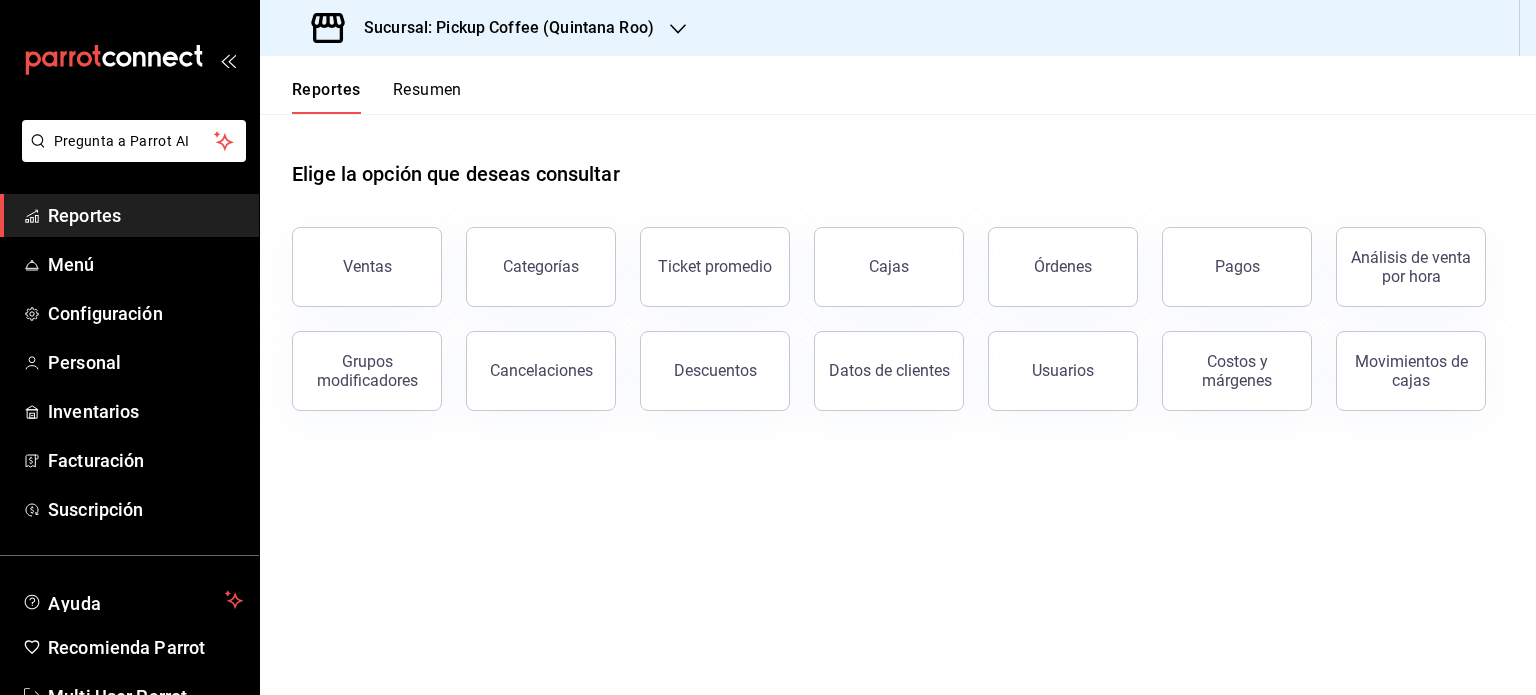 click on "Resumen" at bounding box center (427, 97) 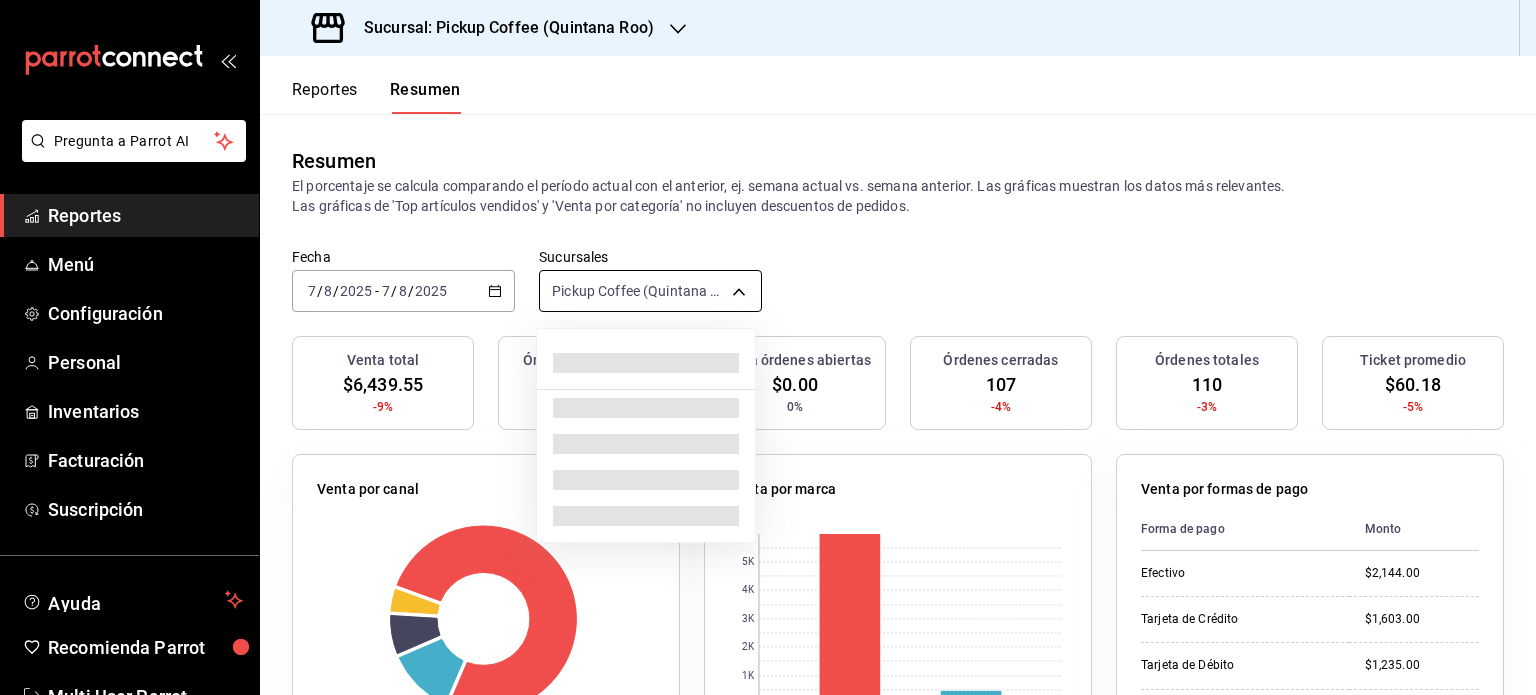 click on "Pregunta a Parrot AI Reportes   Menú   Configuración   Personal   Inventarios   Facturación   Suscripción   Ayuda Recomienda Parrot   Multi User Parrot   Sugerir nueva función   Sucursal: Pickup Coffee ([STATE]) Reportes Resumen Resumen El porcentaje se calcula comparando el período actual con el anterior, ej. semana actual vs. semana anterior. Las gráficas muestran los datos más relevantes.  Las gráficas de 'Top artículos vendidos' y 'Venta por categoría' no incluyen descuentos de pedidos. Fecha [DATE] [NUMBER] / [NUMBER] / [DATE] - [DATE] [NUMBER] / [DATE] Sucursales Pickup Coffee ([STATE]) [object Object] Venta total $[MONEY] -9% Órdenes abiertas 0 0% Venta órdenes abiertas $0.00 0% Órdenes cerradas 107 -4% Órdenes totales 110 -3% Ticket promedio $[MONEY] -5% Venta por canal Canal Porcentaje Monto Sucursal 77.37% $[MONEY] Rappi 11.67% $[MONEY] Uber Eats 6.97% $[MONEY] DiDi Food 4% $[MONEY] Venta por marca  0 1K 2K 3K 4K 5K Marca Monto Pickup Coffee - [STATE] $[MONEY] $[MONEY] Forma de pago" at bounding box center [768, 347] 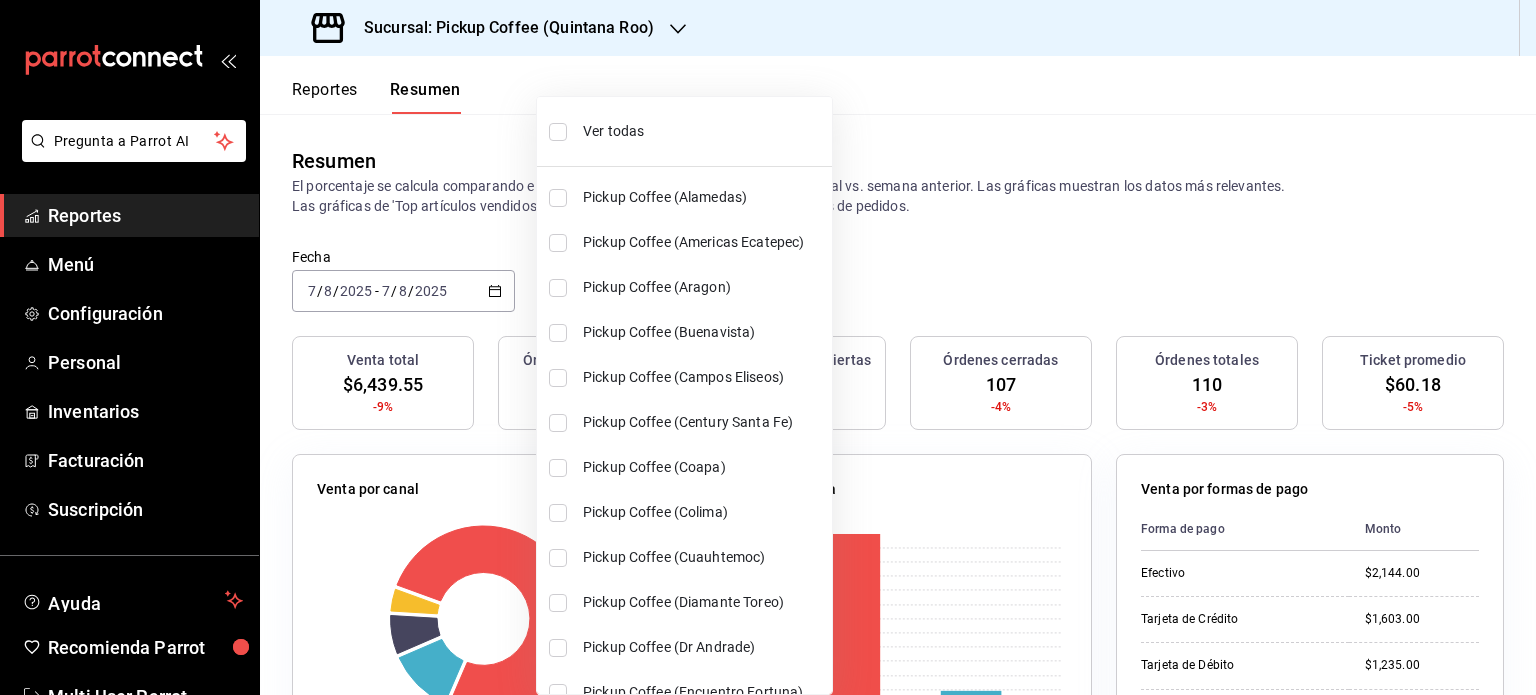 click on "Ver todas" at bounding box center (703, 131) 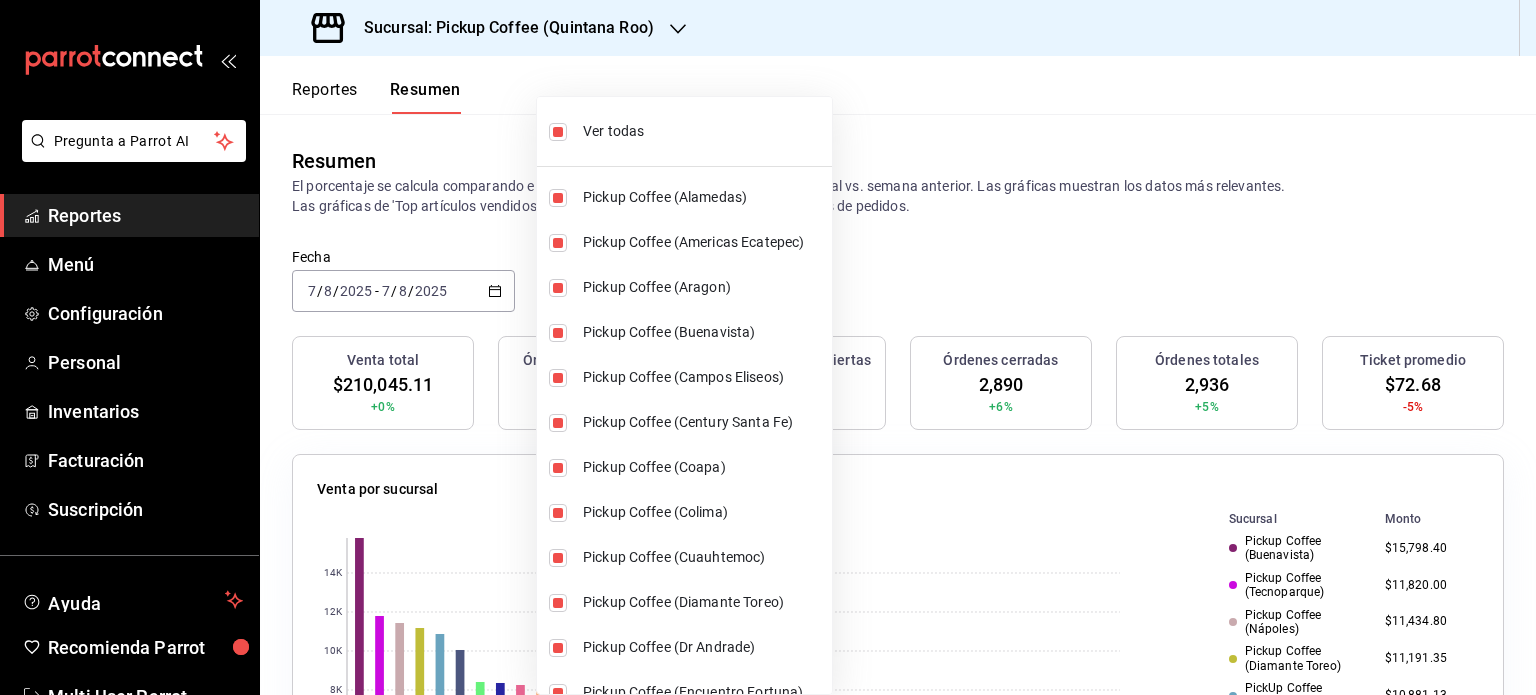 click at bounding box center (768, 347) 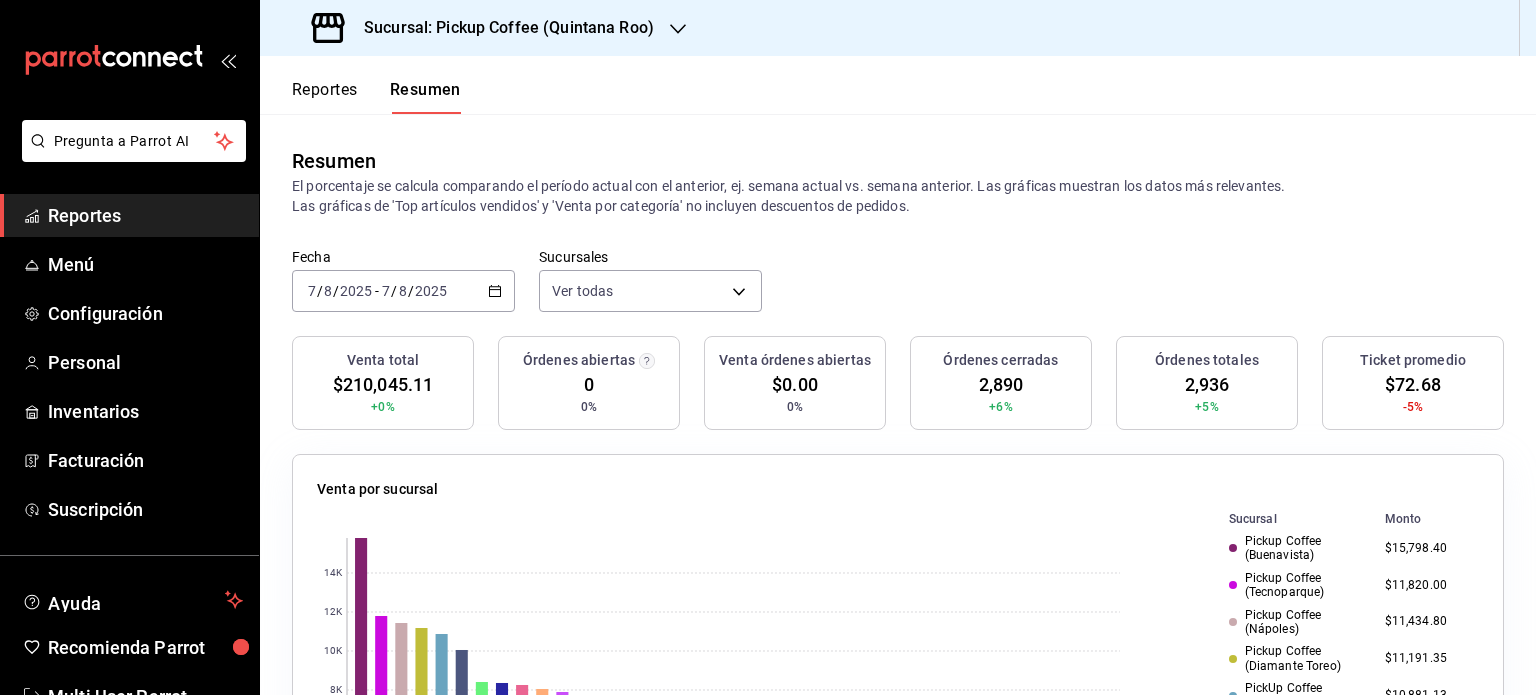click on "Fecha 2025-08-07 7 / 8 / 2025 - 2025-08-07 7 / 8 / 2025 Sucursales Ver todas [object Object],[object Object],[object Object],[object Object],[object Object],[object Object],[object Object],[object Object],[object Object],[object Object],[object Object],[object Object],[object Object],[object Object],[object Object],[object Object],[object Object],[object Object],[object Object],[object Object],[object Object],[object Object],[object Object],[object Object],[object Object],[object Object],[object Object],[object Object],[object Object],[object Object],[object Object],[object Object],[object Object],[object Object],[object Object],[object Object],[object Object],[object Object]" at bounding box center [898, 292] 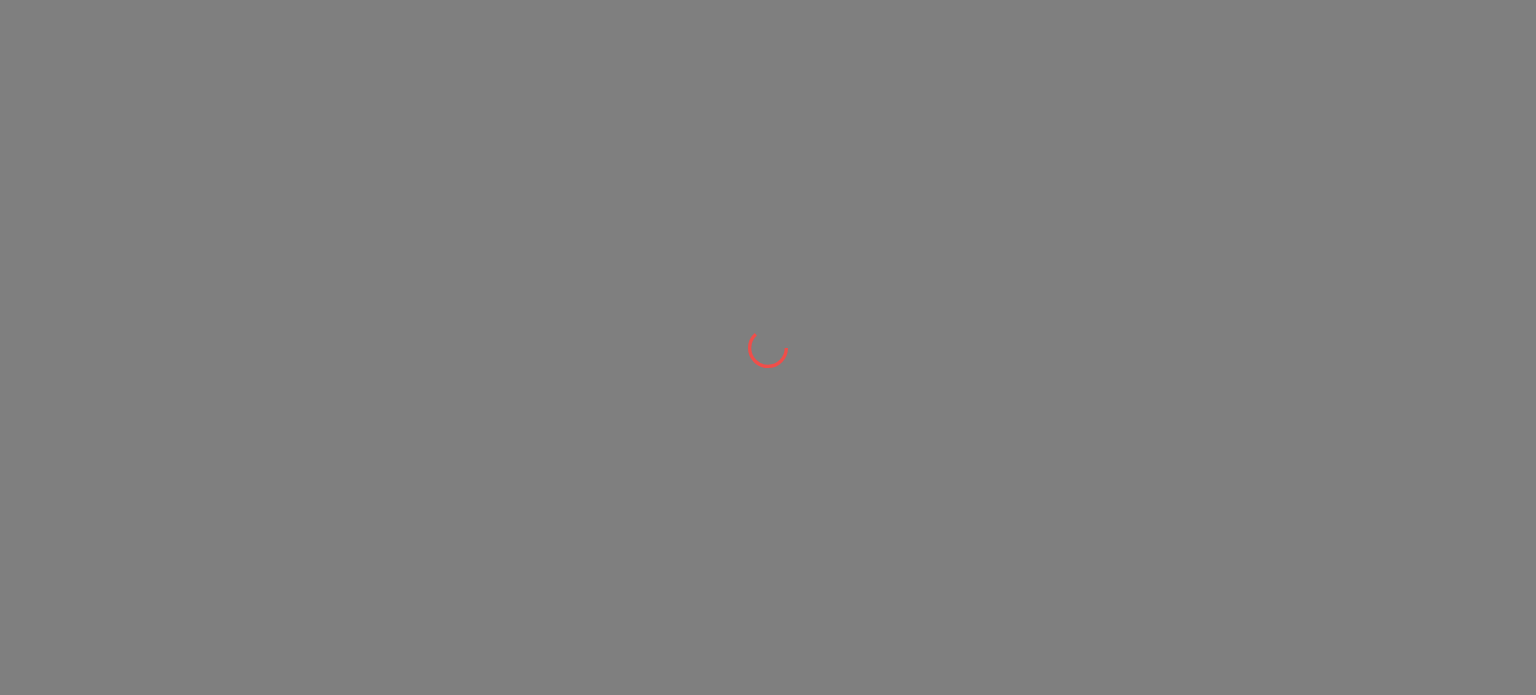 scroll, scrollTop: 0, scrollLeft: 0, axis: both 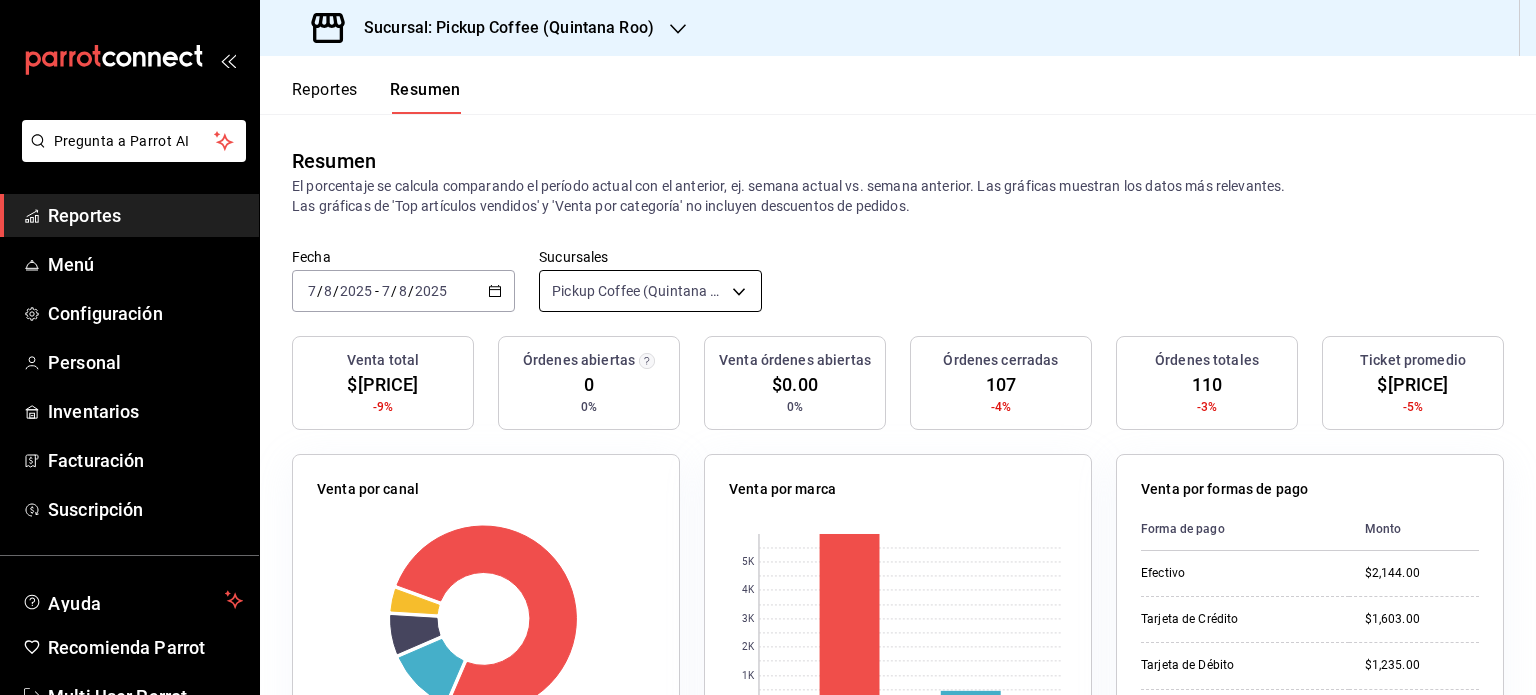 click on "Pregunta a Parrot AI Reportes   Menú   Configuración   Personal   Inventarios   Facturación   Suscripción   Ayuda Recomienda Parrot   Multi User Parrot   Sugerir nueva función   Sucursal: Pickup Coffee ([LOCATION]) Reportes Resumen Resumen El porcentaje se calcula comparando el período actual con el anterior, ej. semana actual vs. semana anterior. Las gráficas muestran los datos más relevantes.  Las gráficas de 'Top artículos vendidos' y 'Venta por categoría' no incluyen descuentos de pedidos. Fecha [DATE] [DATE] - [DATE] [DATE] Sucursales Pickup Coffee ([LOCATION]) [object Object] Venta total $[PRICE] -[PERCENTAGE]% Órdenes abiertas [NUMBER] [PERCENTAGE]% Venta órdenes abiertas $[PRICE] [PERCENTAGE]% Órdenes cerradas [NUMBER] -[PERCENTAGE]% Órdenes totales [NUMBER] -[PERCENTAGE]% Ticket promedio $[PRICE] -[PERCENTAGE]% Venta por canal Canal Porcentaje Monto Sucursal [PERCENTAGE]% $[PRICE] Rappi [PERCENTAGE]% $[PRICE] Uber Eats [PERCENTAGE]% $[PRICE] DiDi Food [PERCENTAGE]% $[PRICE] Venta por marca  [NUMBER] [NUMBER] [NUMBER] [NUMBER] Marca Monto Pickup Coffee - Quintana Roo $[PRICE] $[PRICE] Forma de pago" at bounding box center (768, 347) 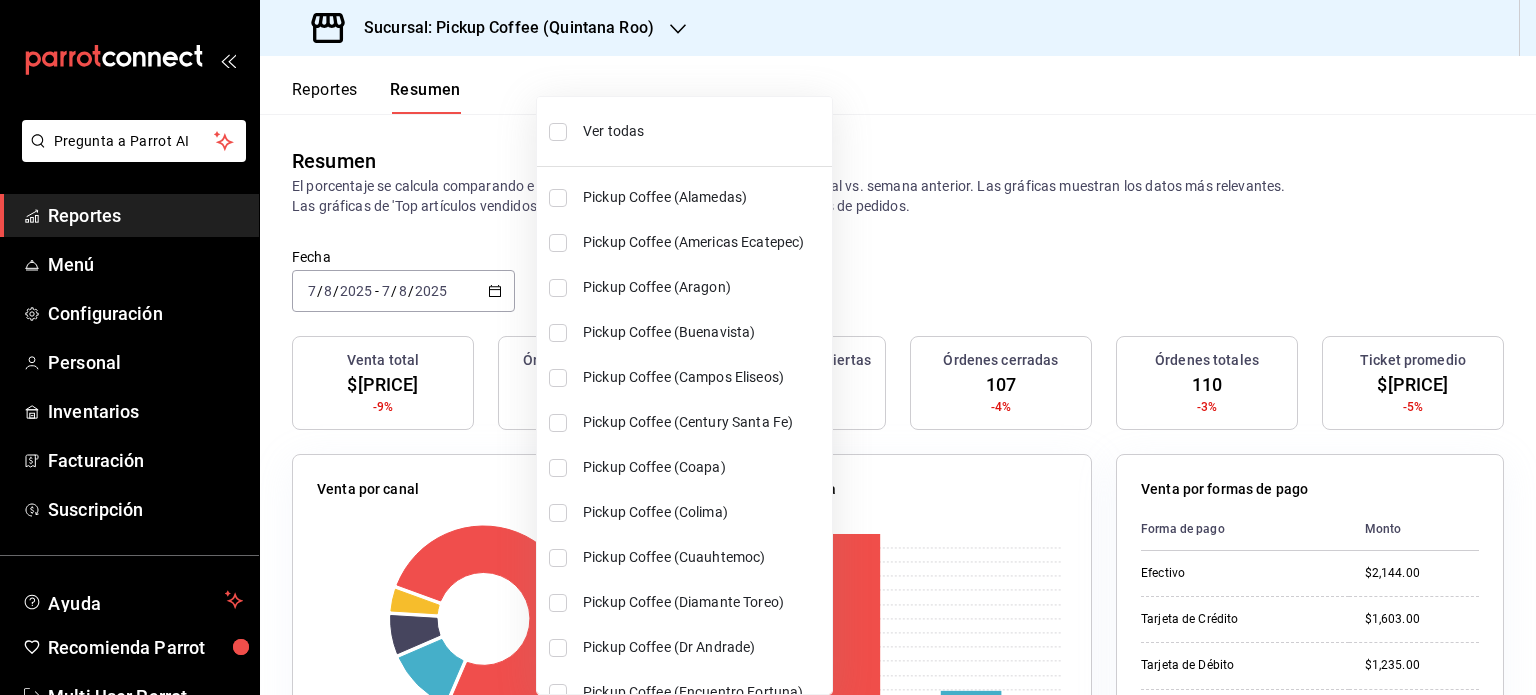 click on "Ver todas" at bounding box center [703, 131] 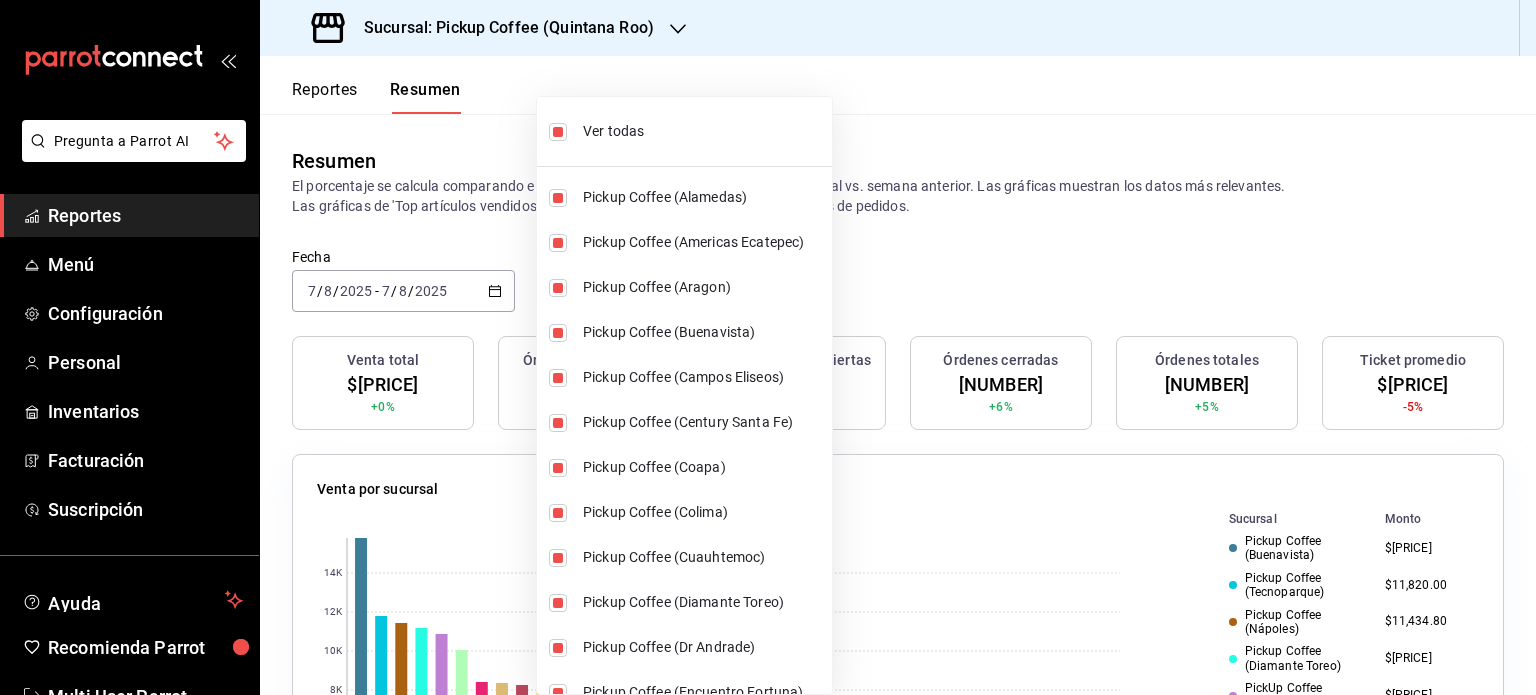 click at bounding box center [768, 347] 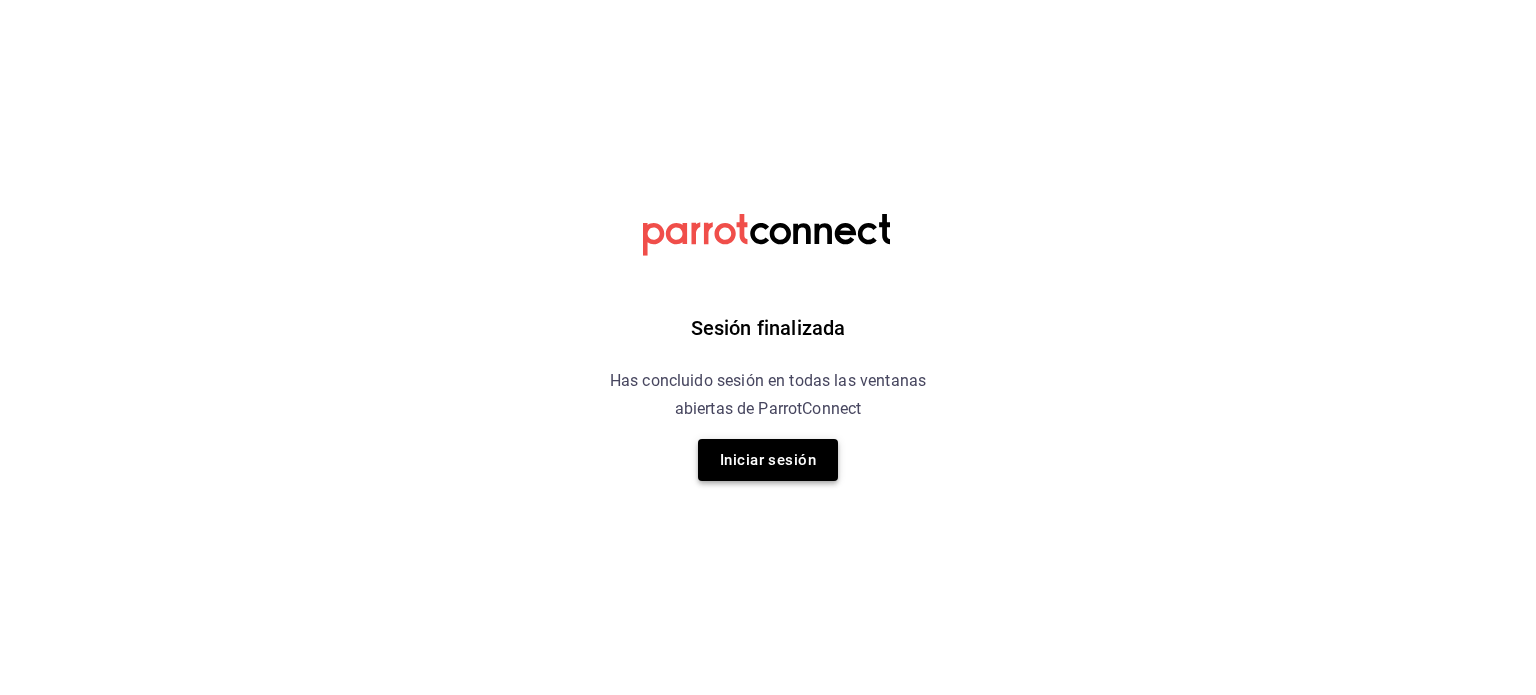 click on "Iniciar sesión" at bounding box center (768, 460) 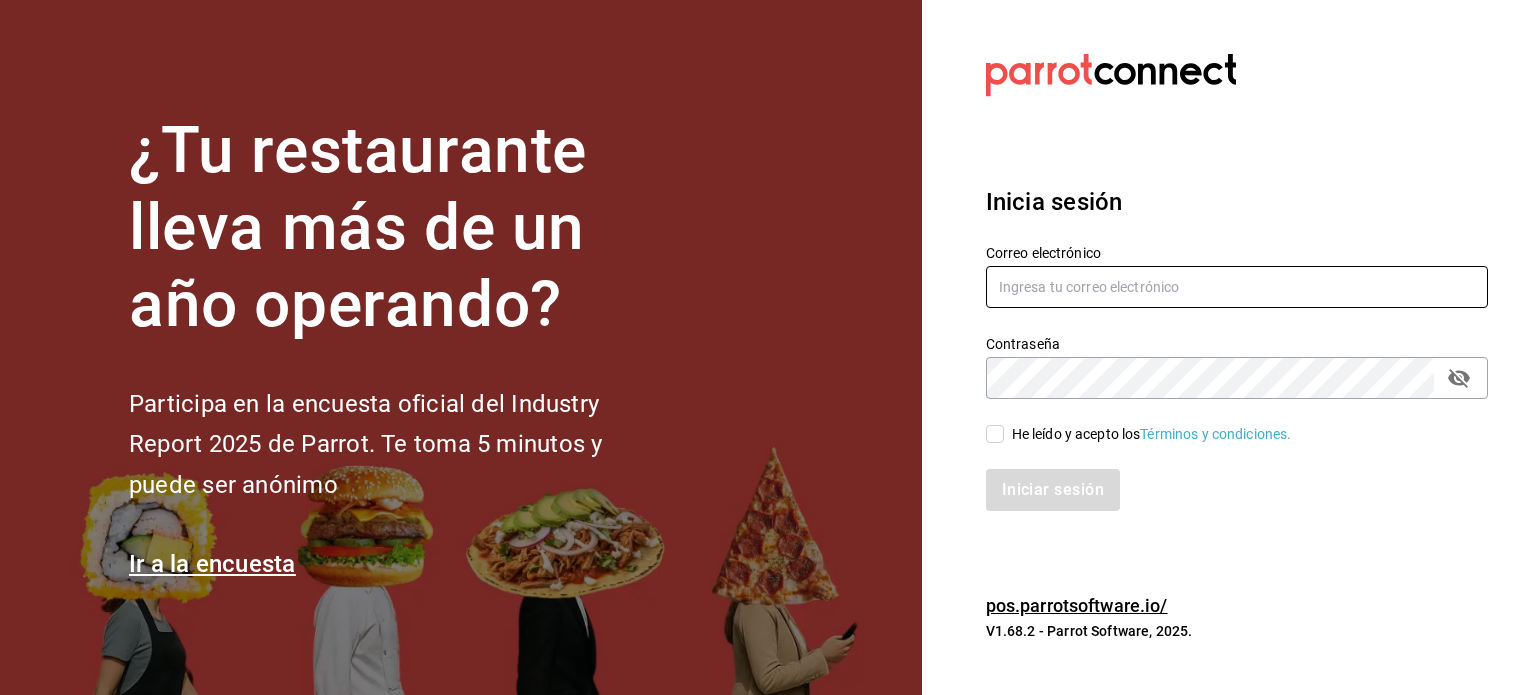 type on "[EMAIL]" 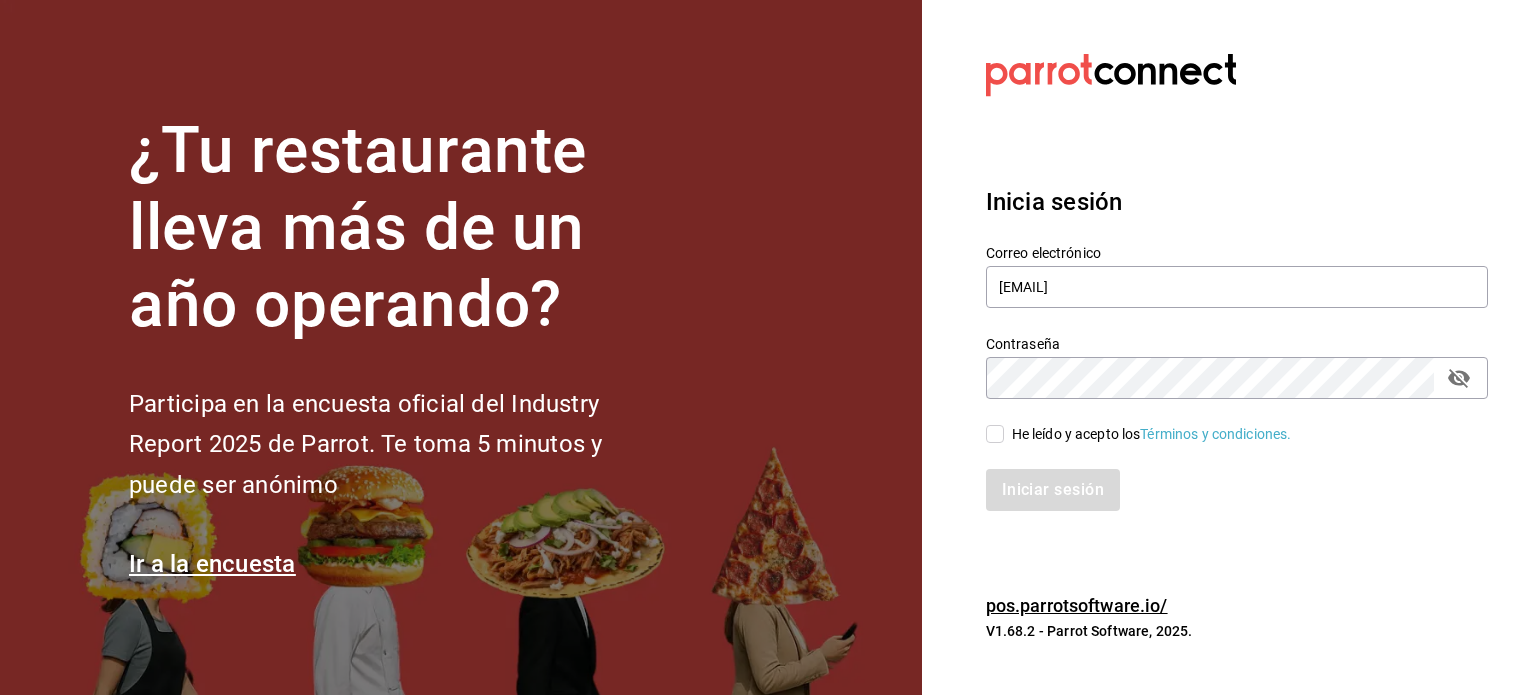 click on "He leído y acepto los  Términos y condiciones." at bounding box center [995, 434] 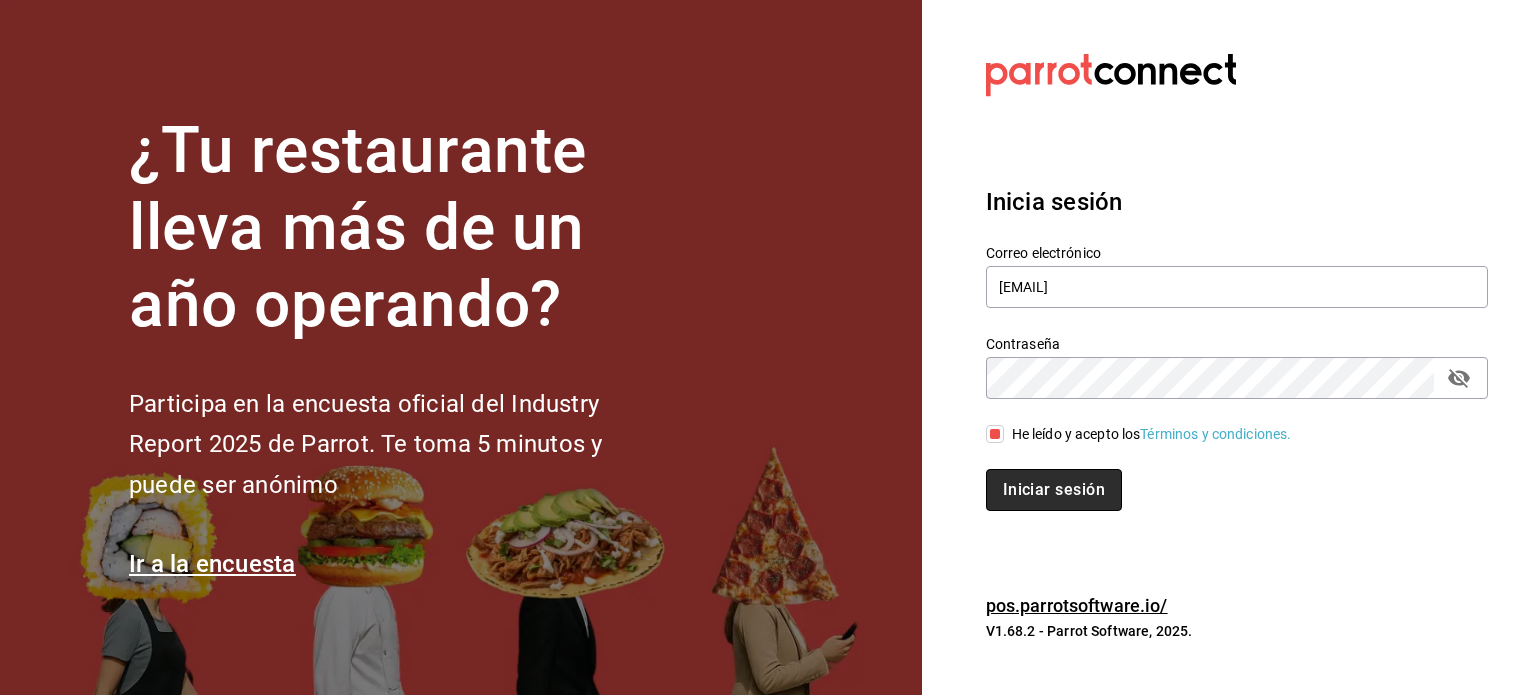 click on "Iniciar sesión" at bounding box center [1054, 490] 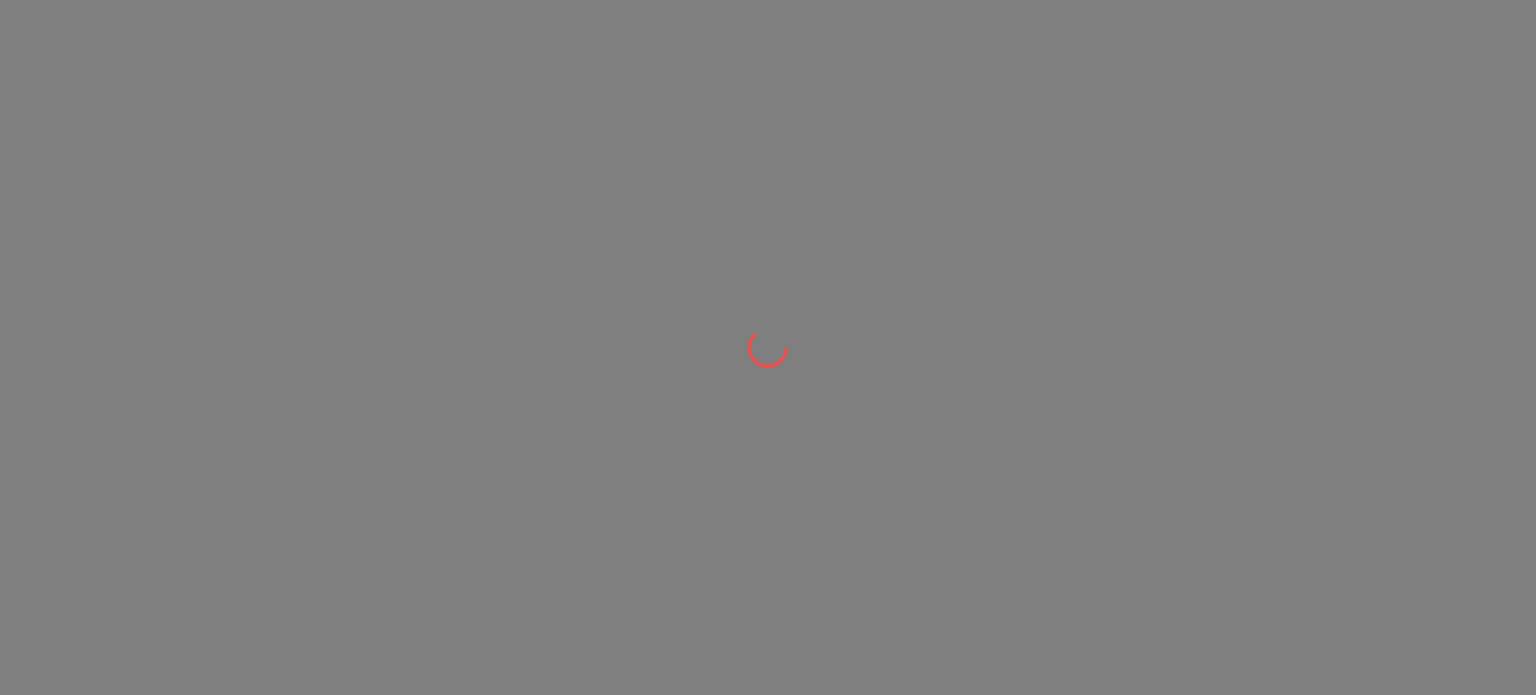 scroll, scrollTop: 0, scrollLeft: 0, axis: both 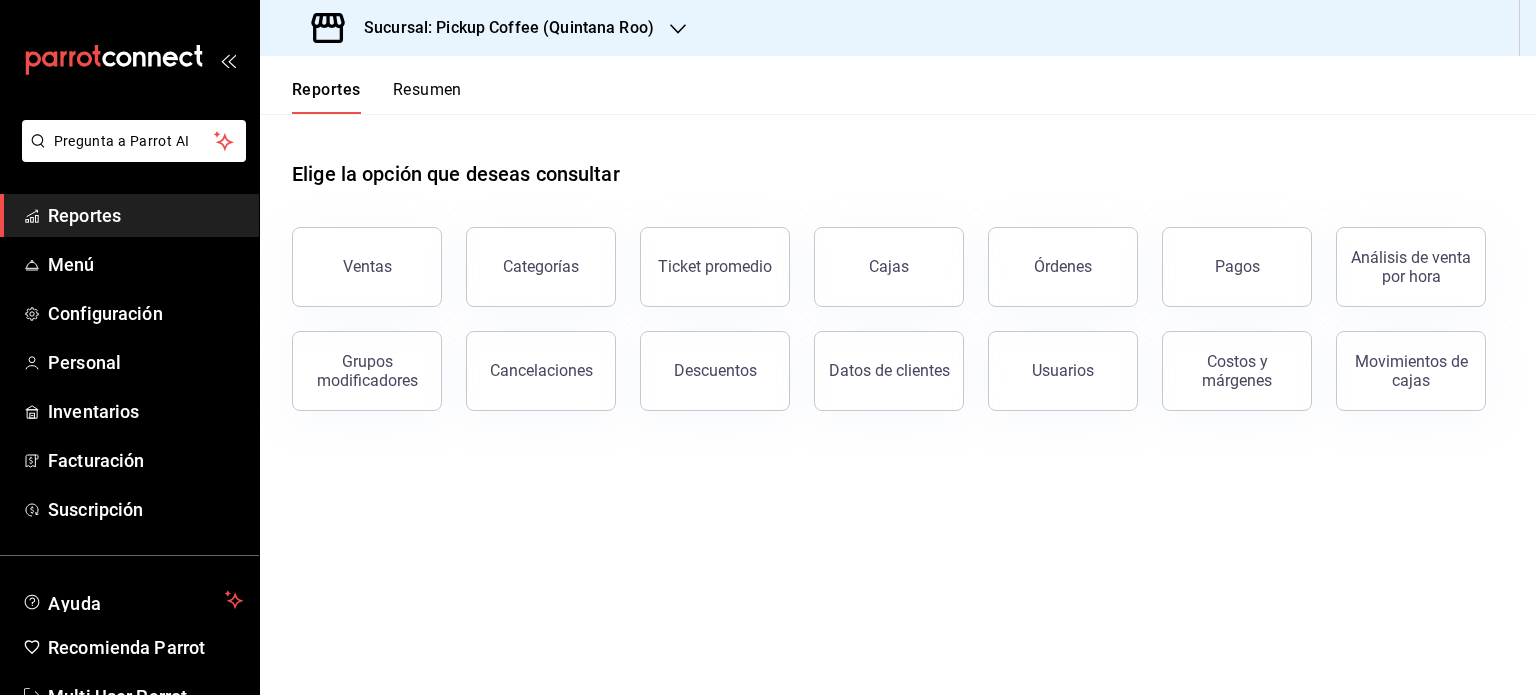 click on "Resumen" at bounding box center [427, 97] 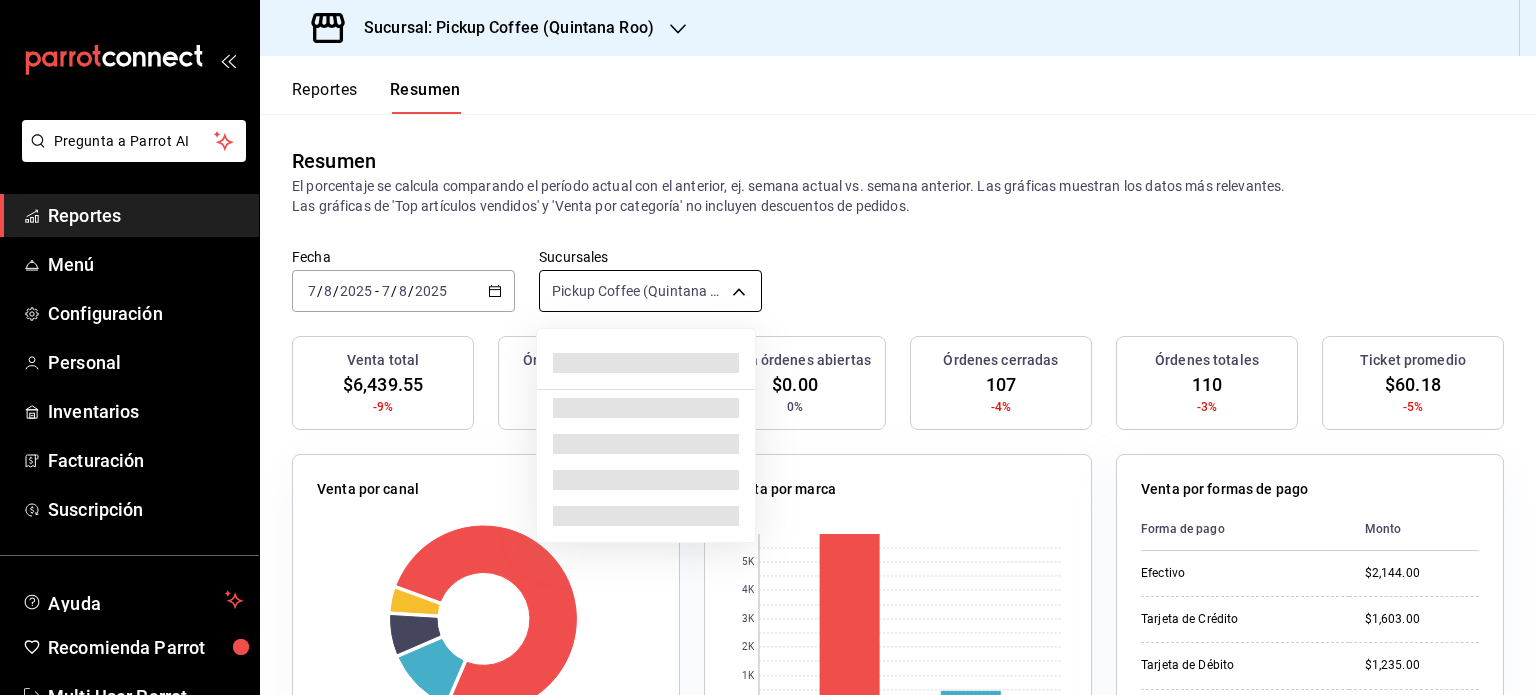 click on "Pregunta a Parrot AI Reportes   Menú   Configuración   Personal   Inventarios   Facturación   Suscripción   Ayuda Recomienda Parrot   Multi User Parrot   Sugerir nueva función   Sucursal: Pickup Coffee ([STATE]) Reportes Resumen Resumen El porcentaje se calcula comparando el período actual con el anterior, ej. semana actual vs. semana anterior. Las gráficas muestran los datos más relevantes.  Las gráficas de 'Top artículos vendidos' y 'Venta por categoría' no incluyen descuentos de pedidos. Fecha [DATE] [NUMBER] / [NUMBER] / [DATE] - [DATE] [NUMBER] / [DATE] Sucursales Pickup Coffee ([STATE]) [object Object] Venta total $[MONEY] -9% Órdenes abiertas 0 0% Venta órdenes abiertas $0.00 0% Órdenes cerradas 107 -4% Órdenes totales 110 -3% Ticket promedio $[MONEY] -5% Venta por canal Canal Porcentaje Monto Sucursal 77.37% $[MONEY] Rappi 11.67% $[MONEY] Uber Eats 6.97% $[MONEY] DiDi Food 4% $[MONEY] Venta por marca  0 1K 2K 3K 4K 5K Marca Monto Pickup Coffee - [STATE] $[MONEY] $[MONEY] Forma de pago" at bounding box center (768, 347) 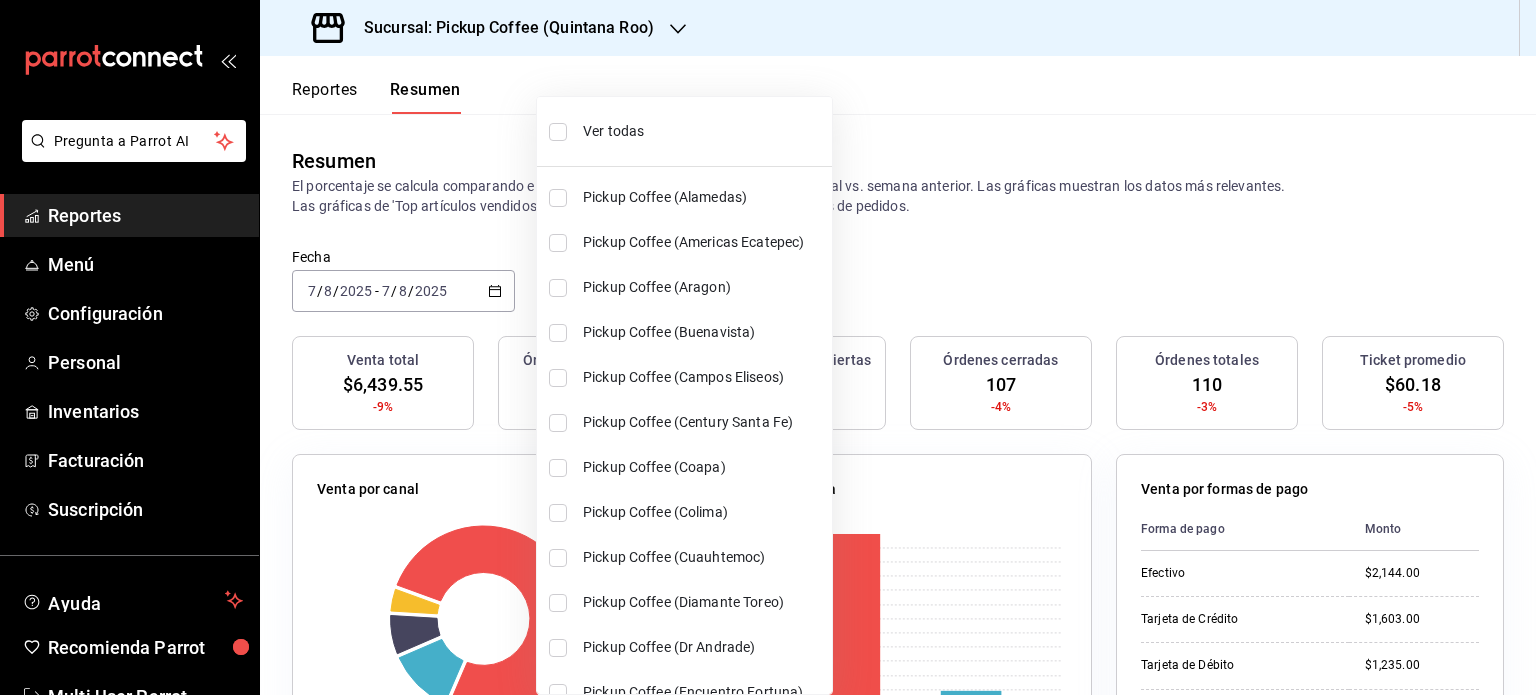 click on "Ver todas" at bounding box center [703, 131] 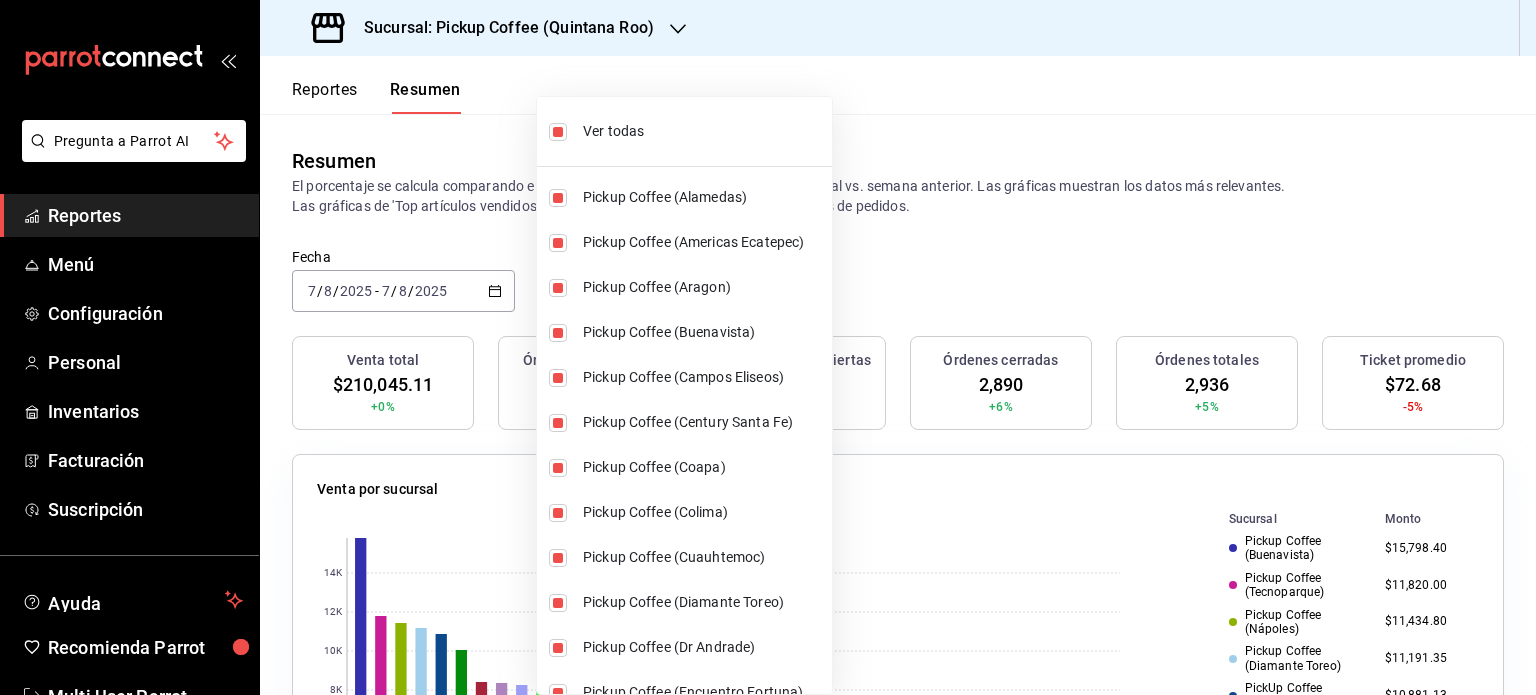 click at bounding box center (768, 347) 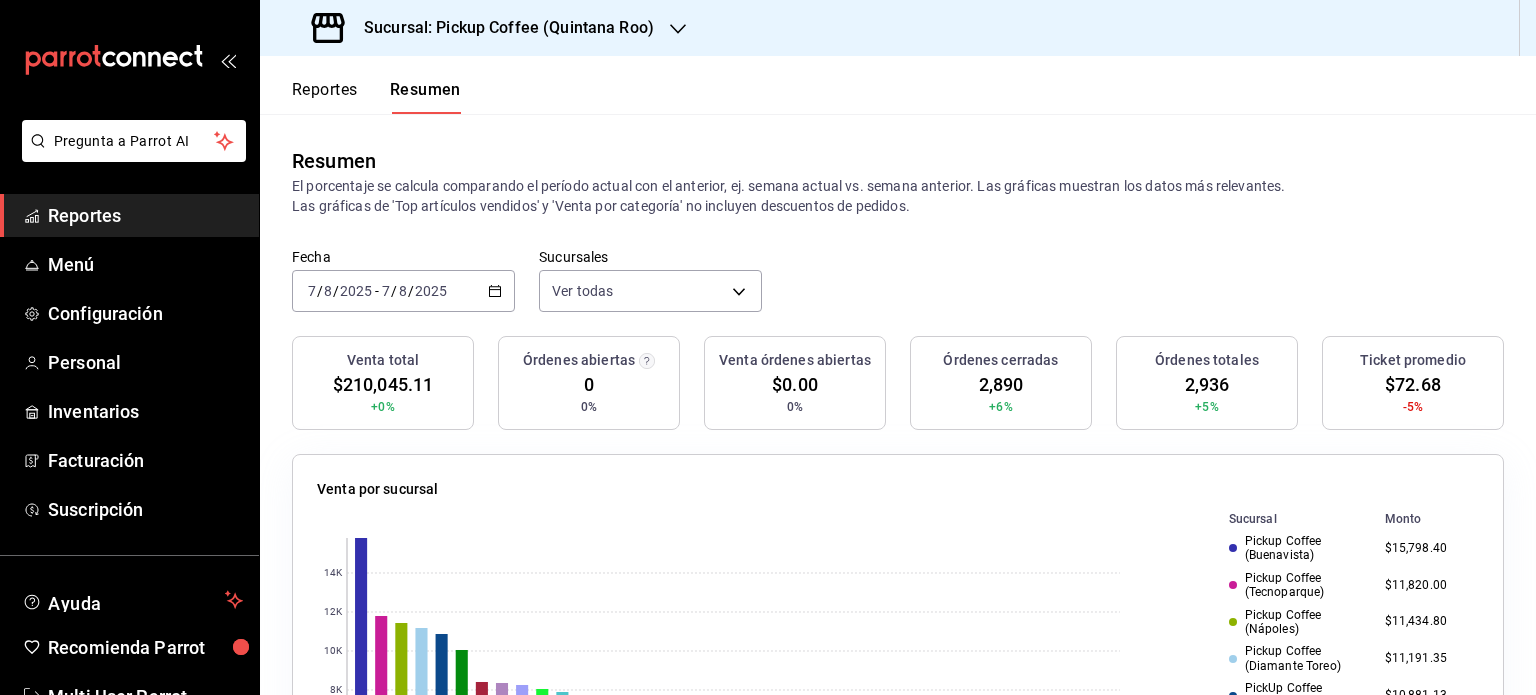 click 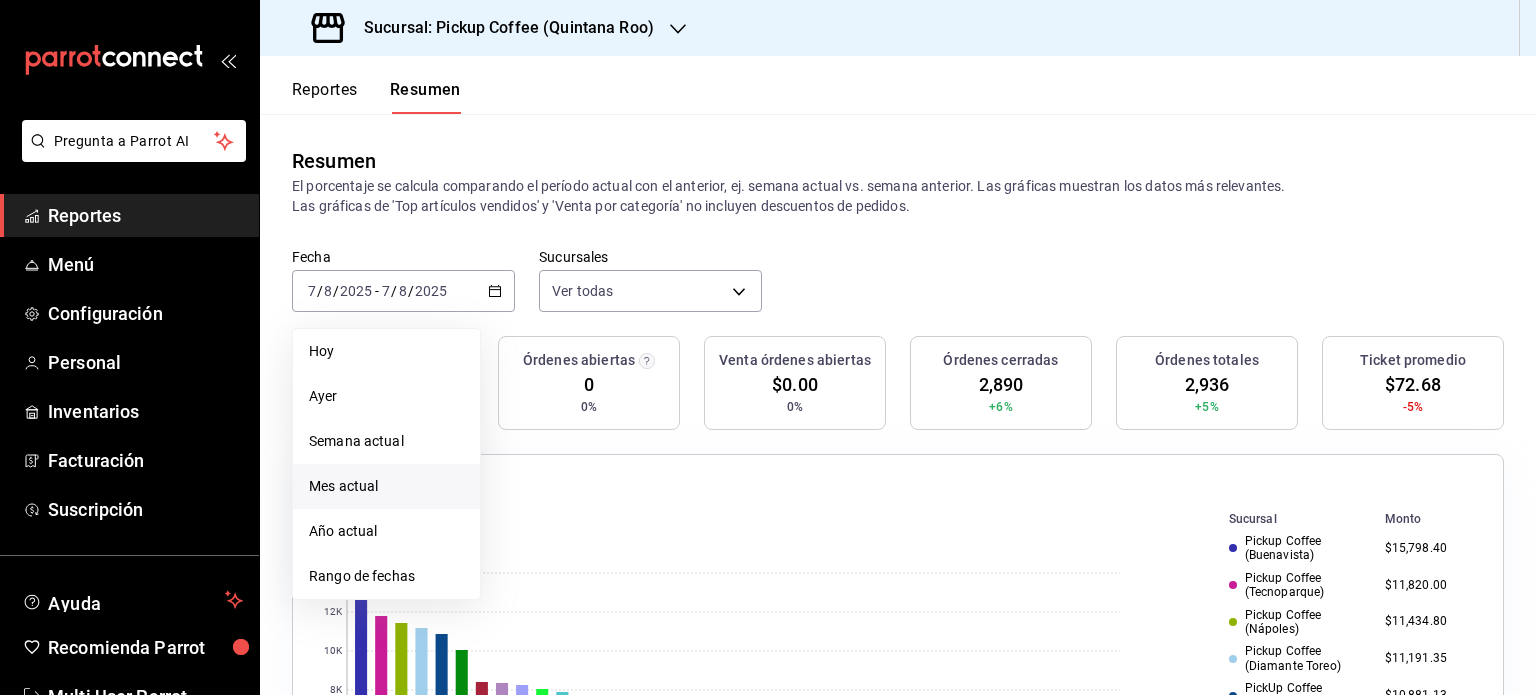 click on "Mes actual" at bounding box center [386, 486] 